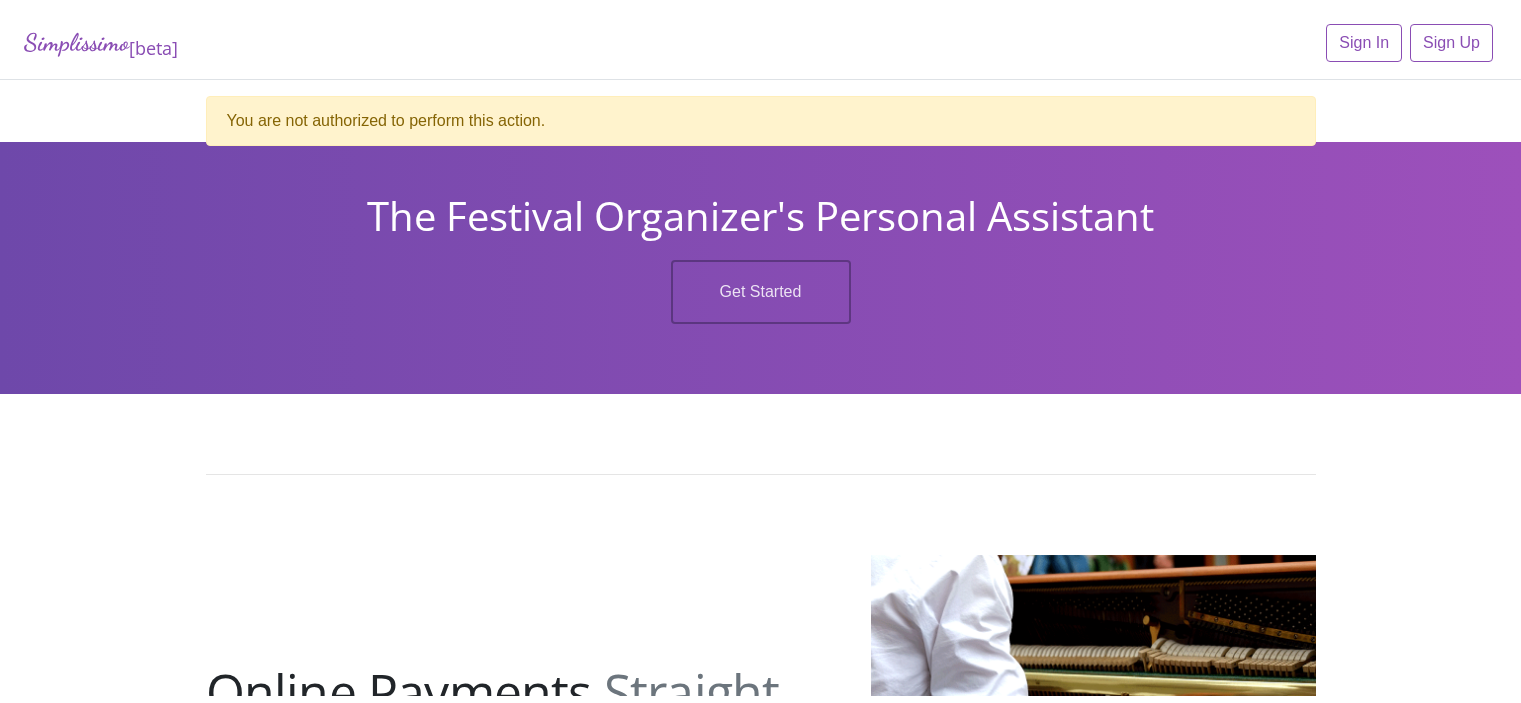 scroll, scrollTop: 0, scrollLeft: 0, axis: both 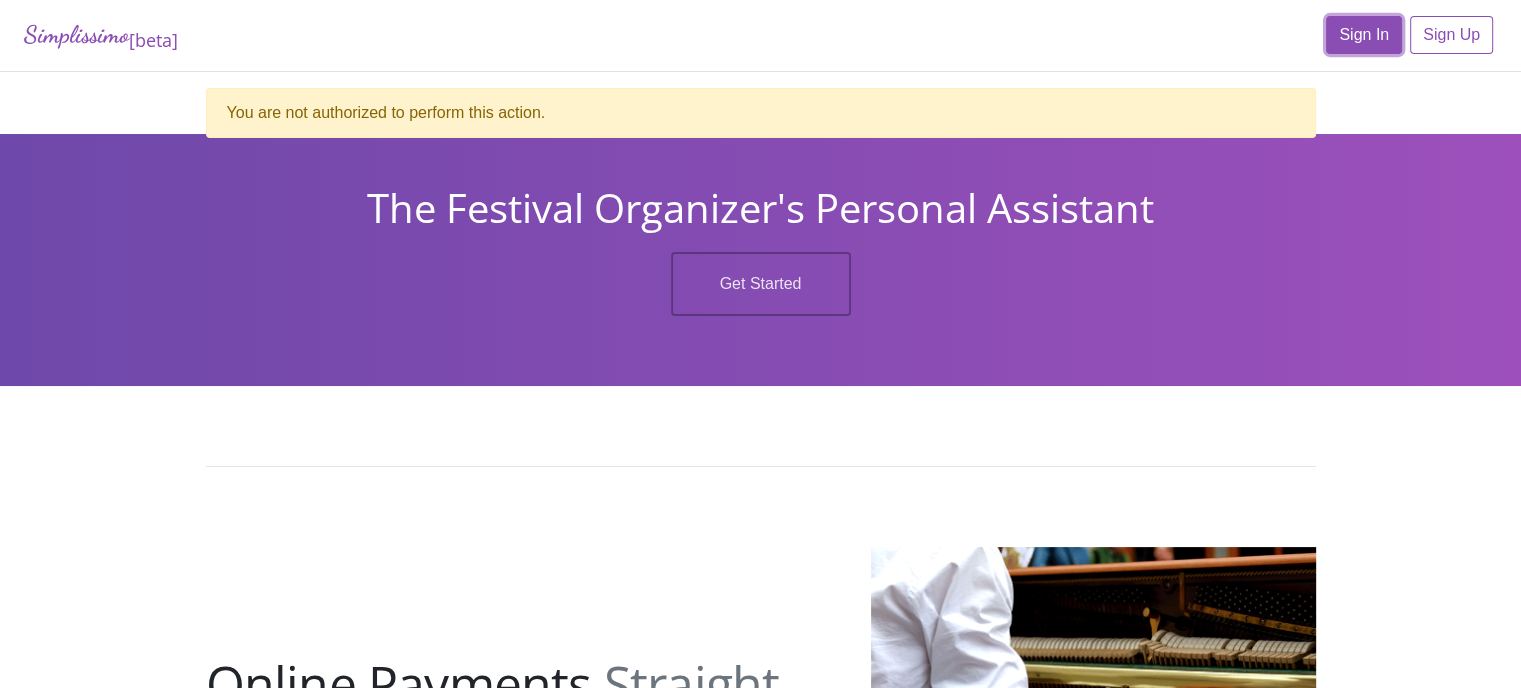click on "Sign In" at bounding box center [1364, 35] 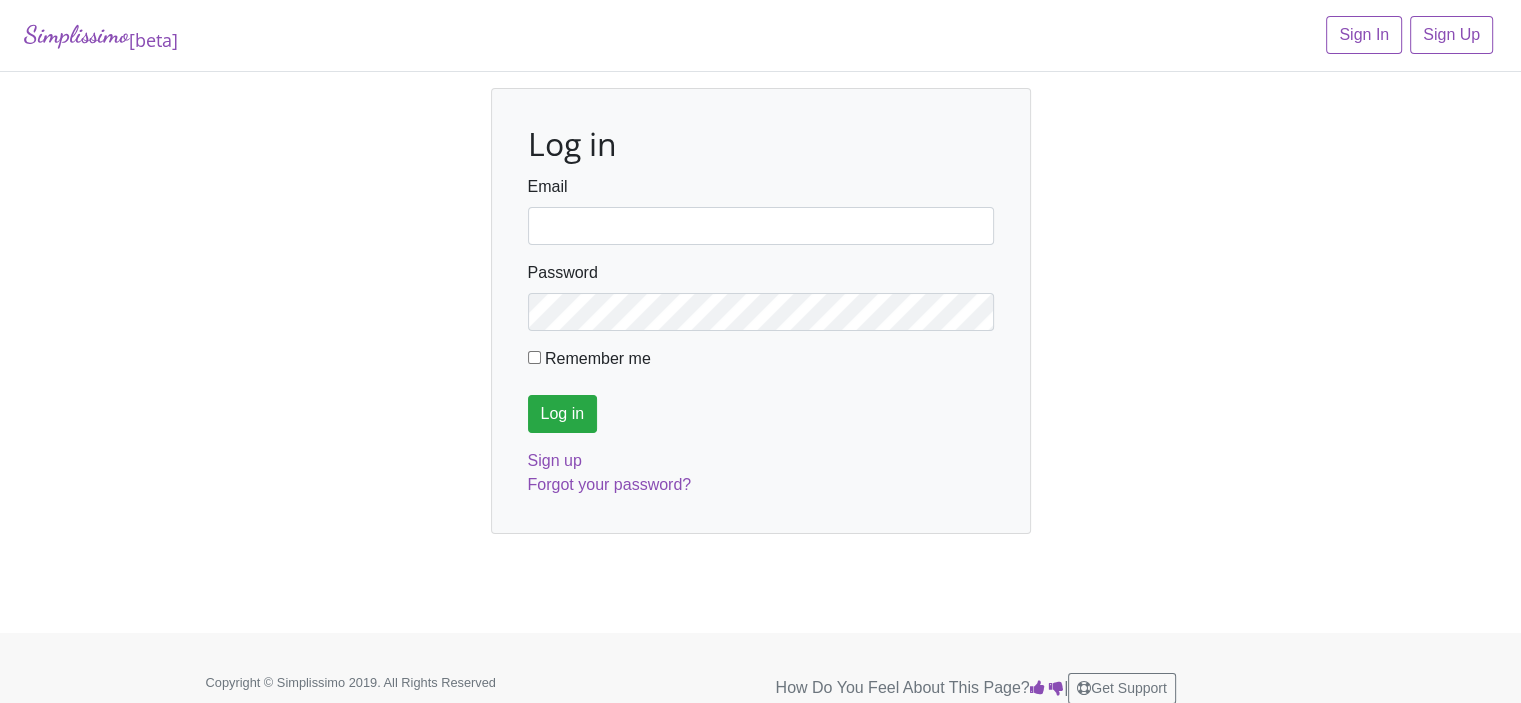 type on "fortworthmta@gmail.com" 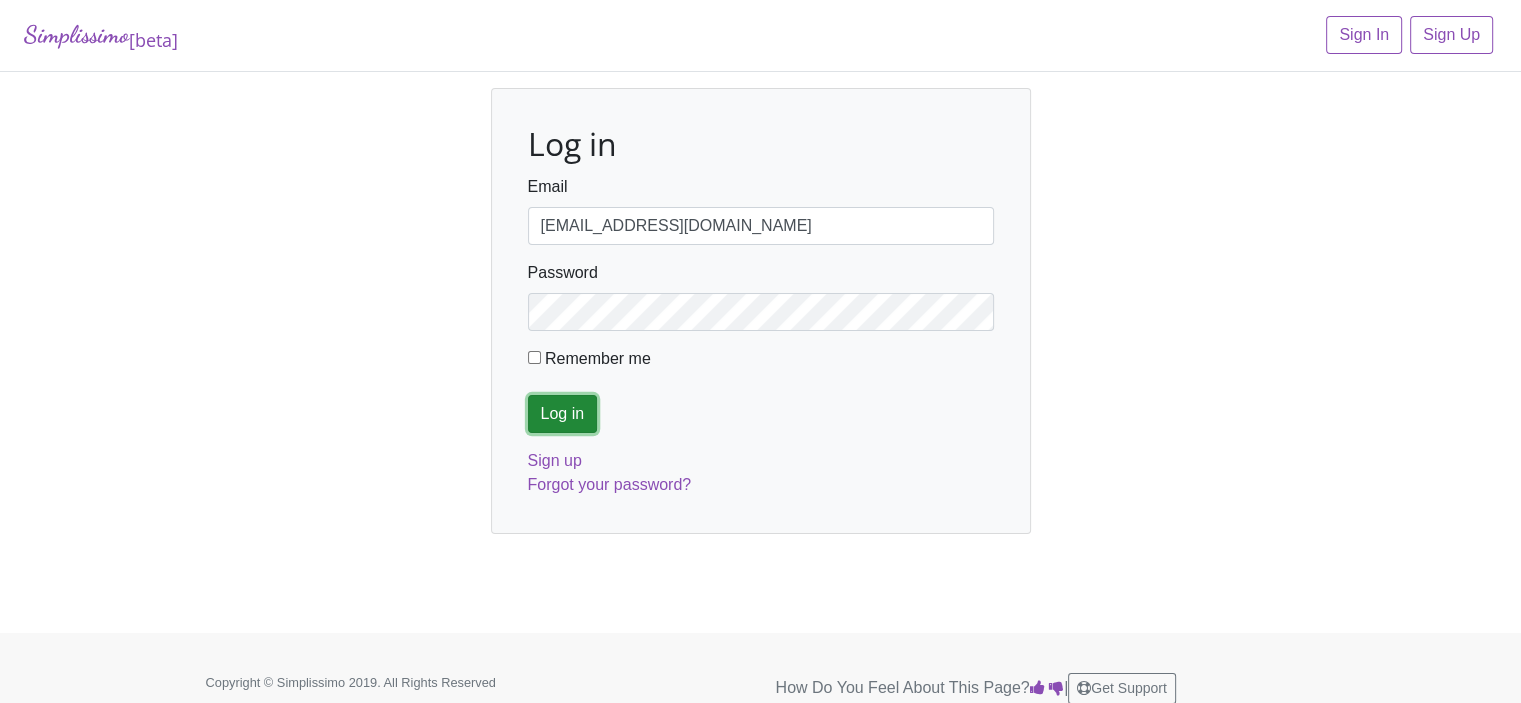 click on "Log in" at bounding box center [563, 414] 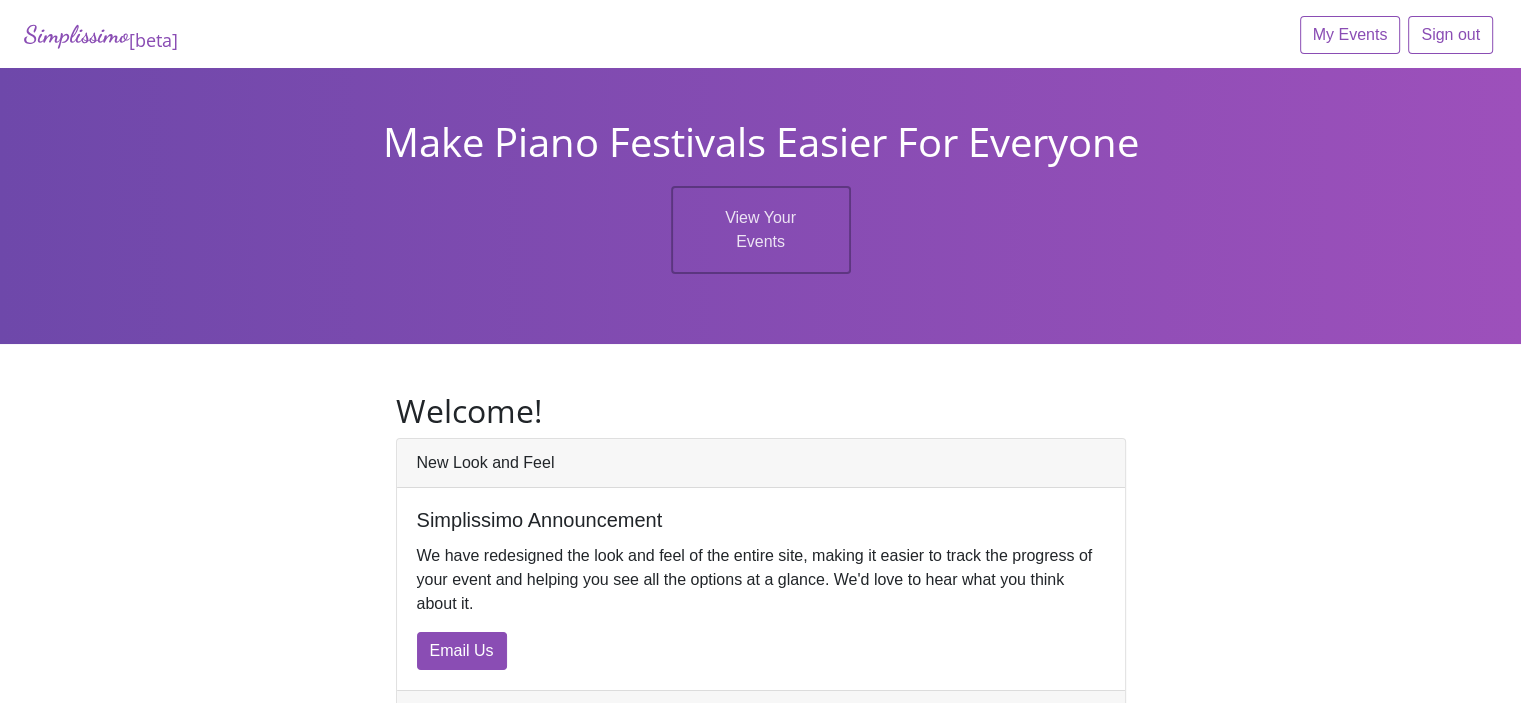 scroll, scrollTop: 0, scrollLeft: 0, axis: both 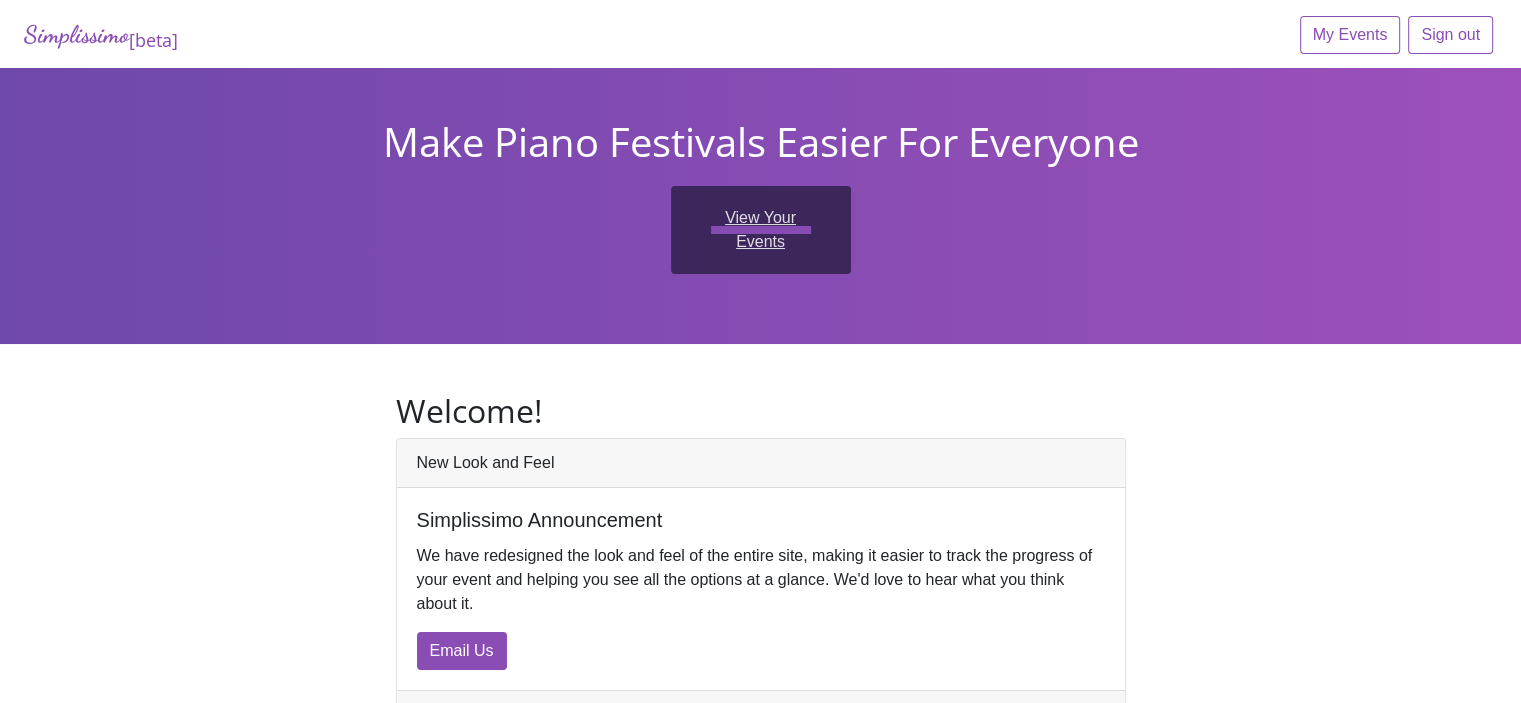 click on "View Your Events" at bounding box center [761, 230] 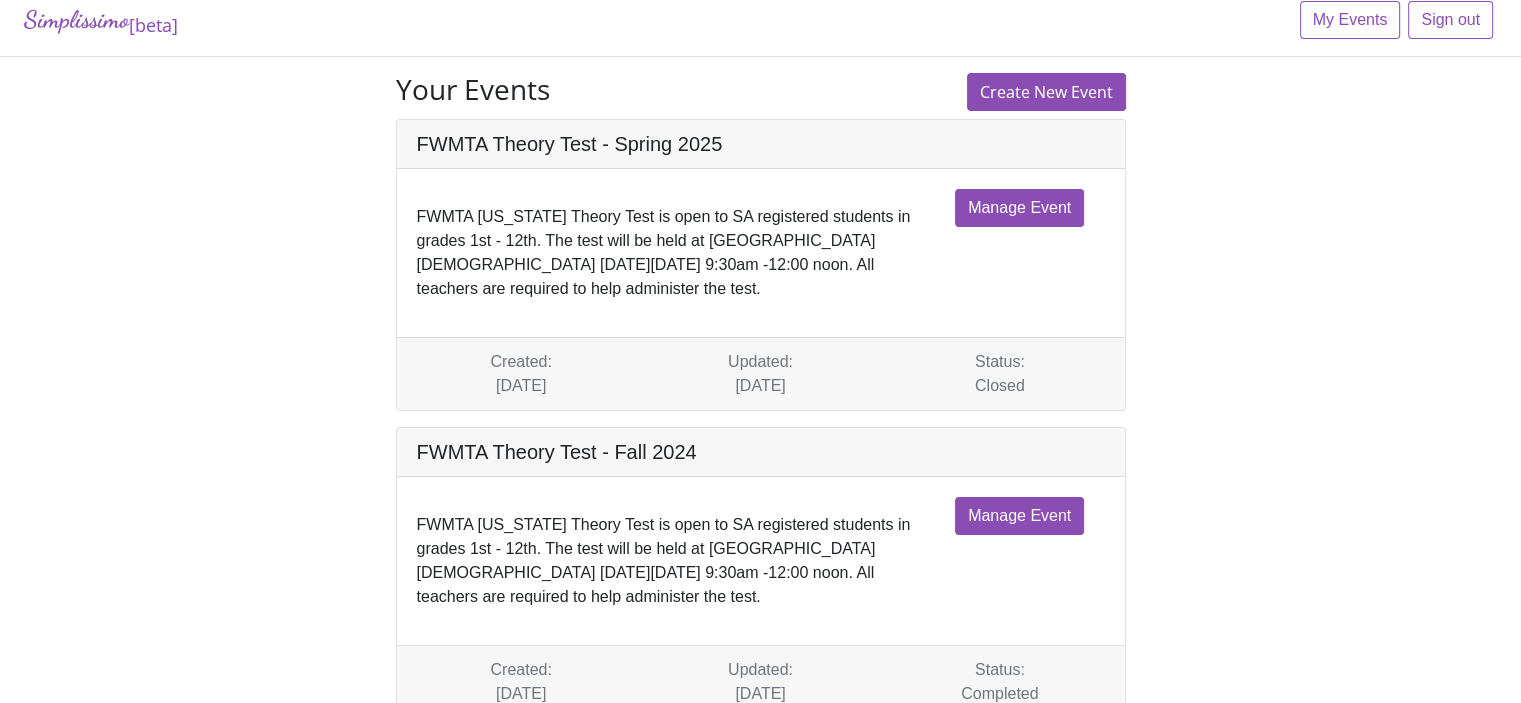 scroll, scrollTop: 0, scrollLeft: 0, axis: both 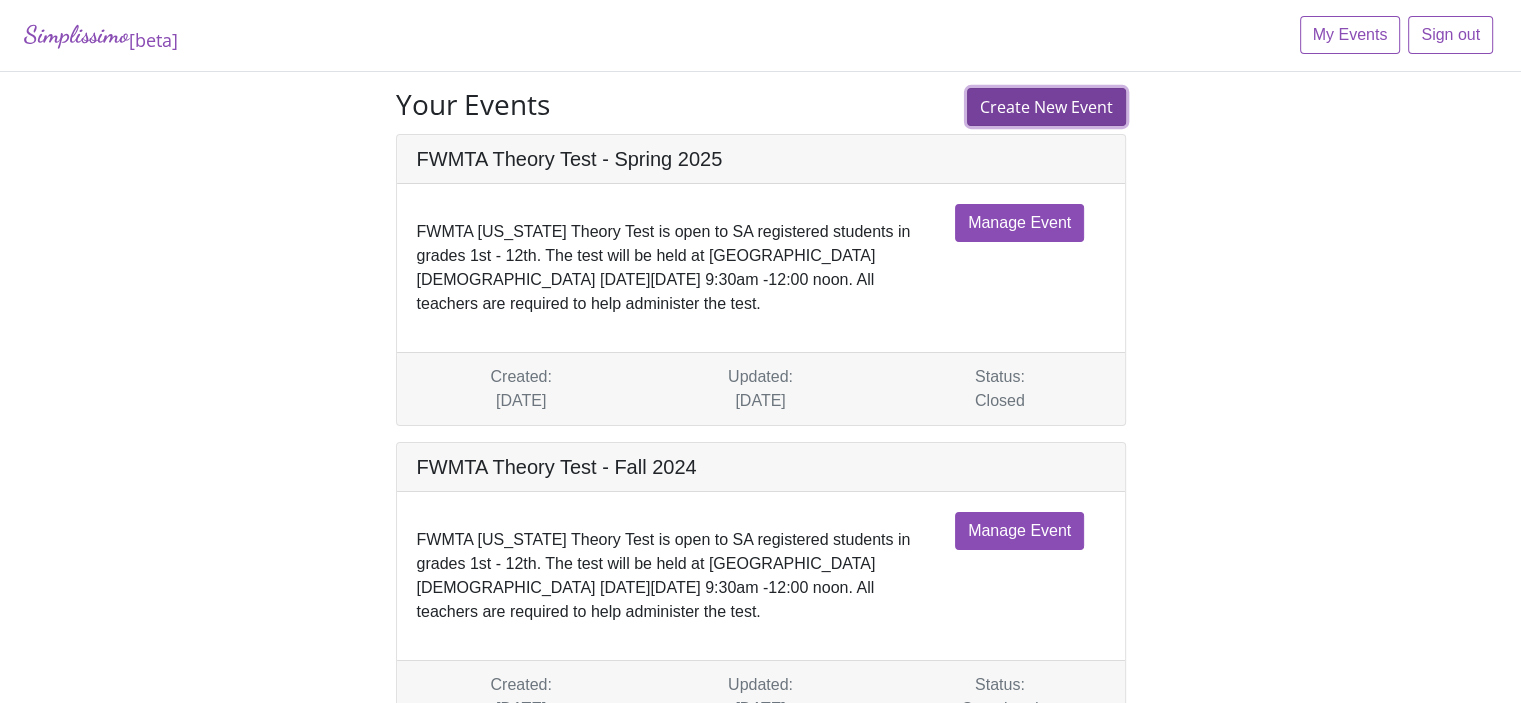 click on "Create New Event" at bounding box center (1046, 107) 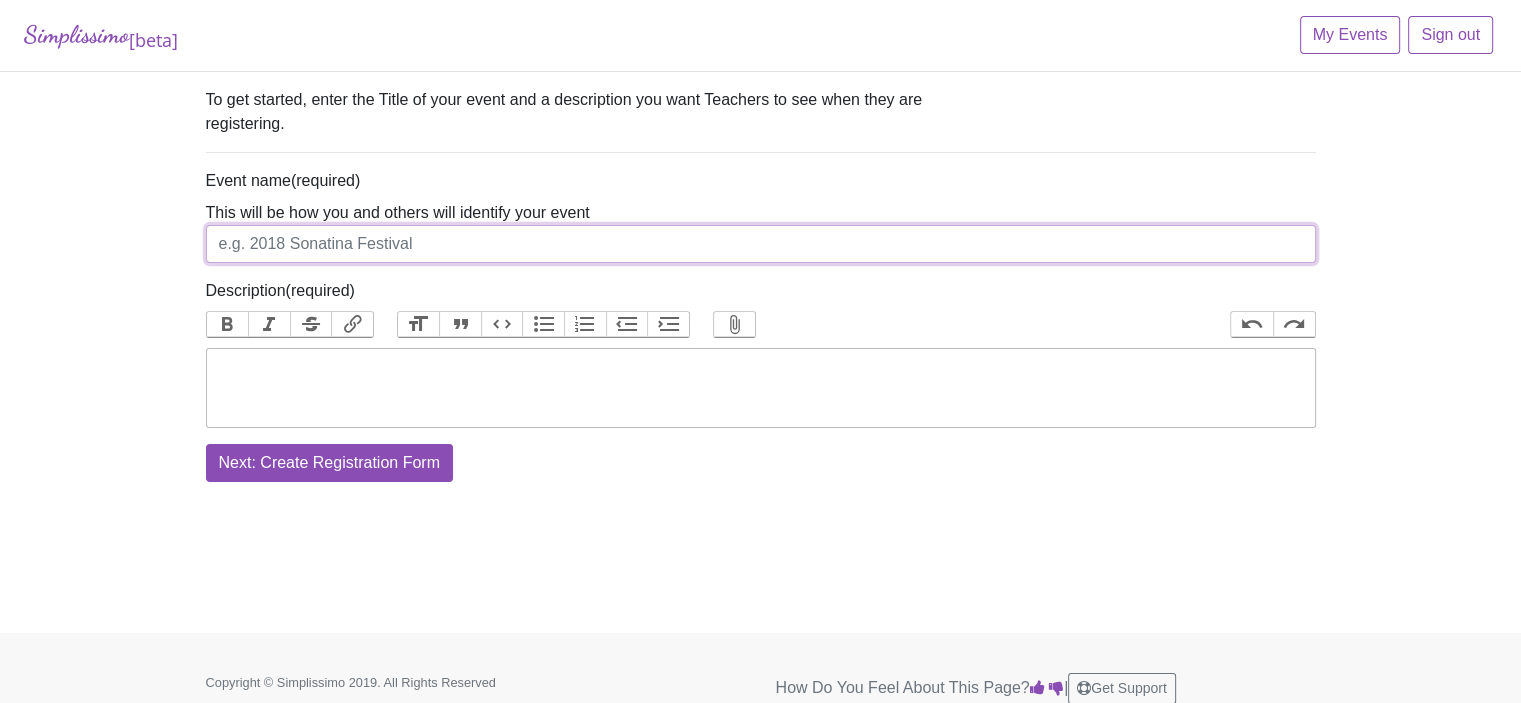 click on "Event name" at bounding box center (761, 244) 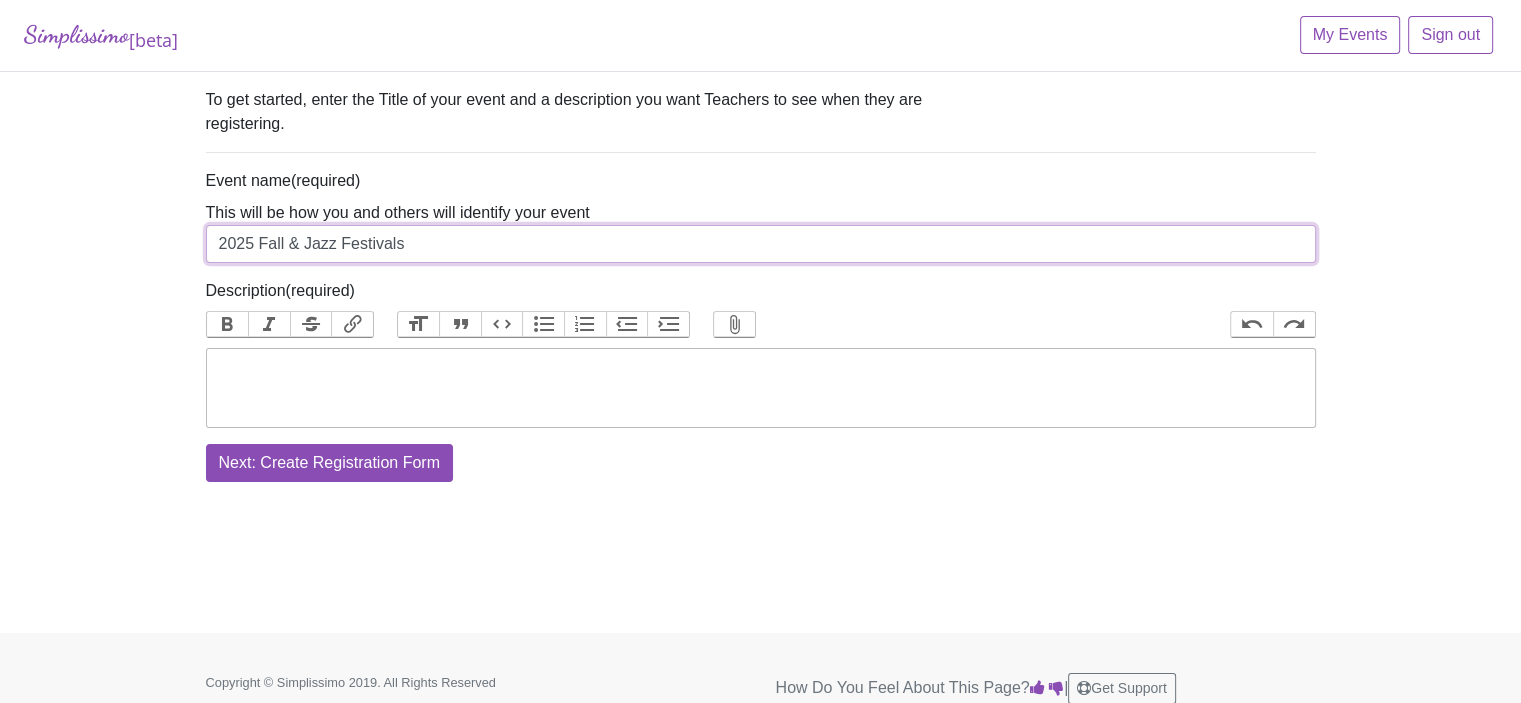 type on "2025 Fall & Jazz Festivals" 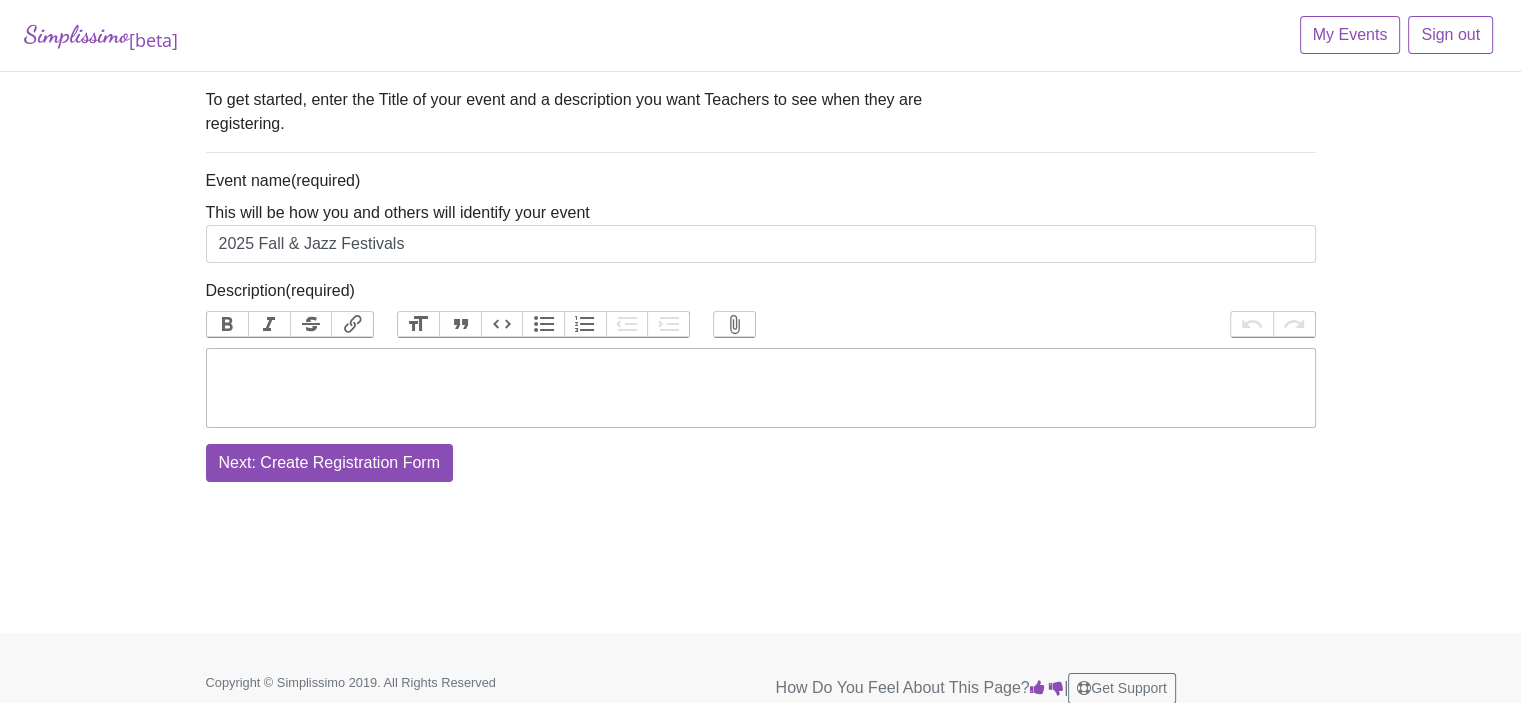 click at bounding box center [761, 388] 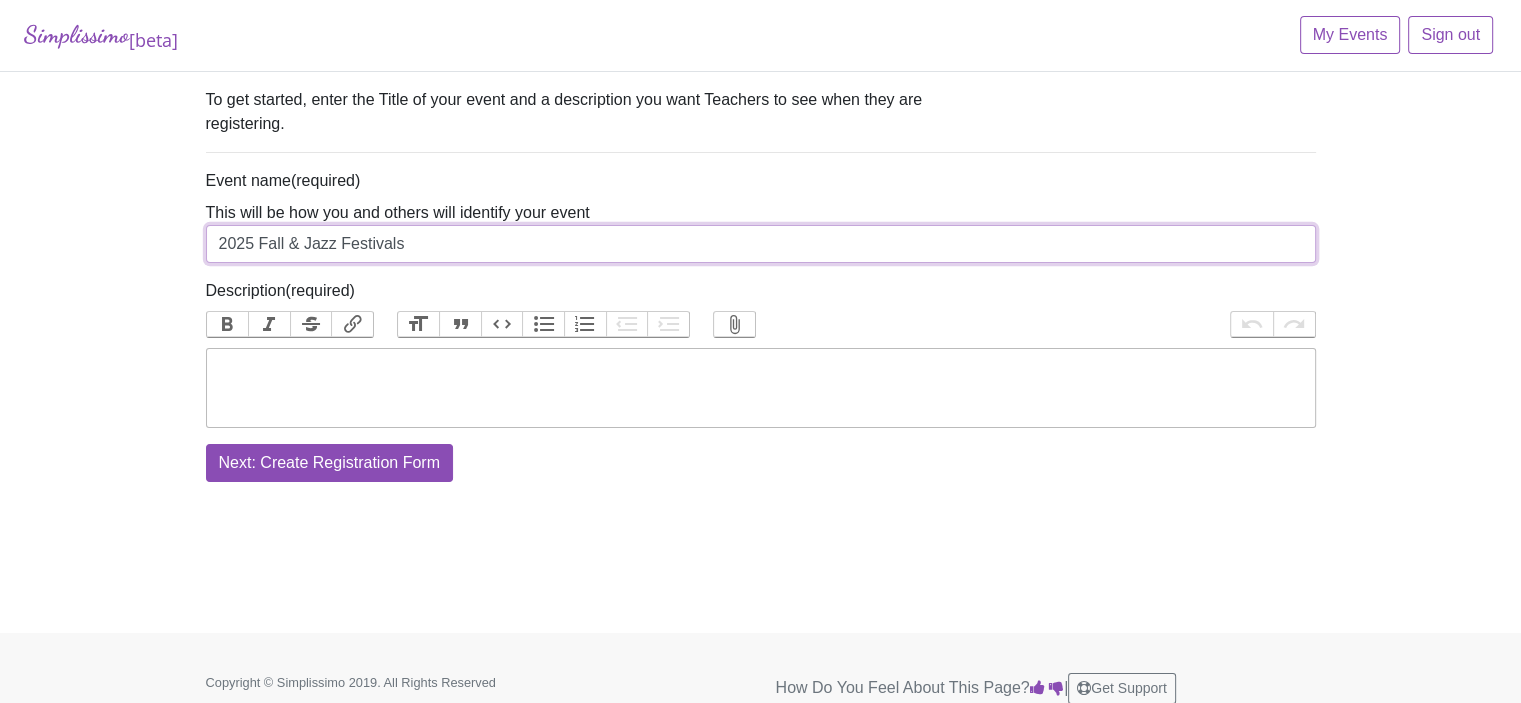 drag, startPoint x: 407, startPoint y: 241, endPoint x: 173, endPoint y: 246, distance: 234.0534 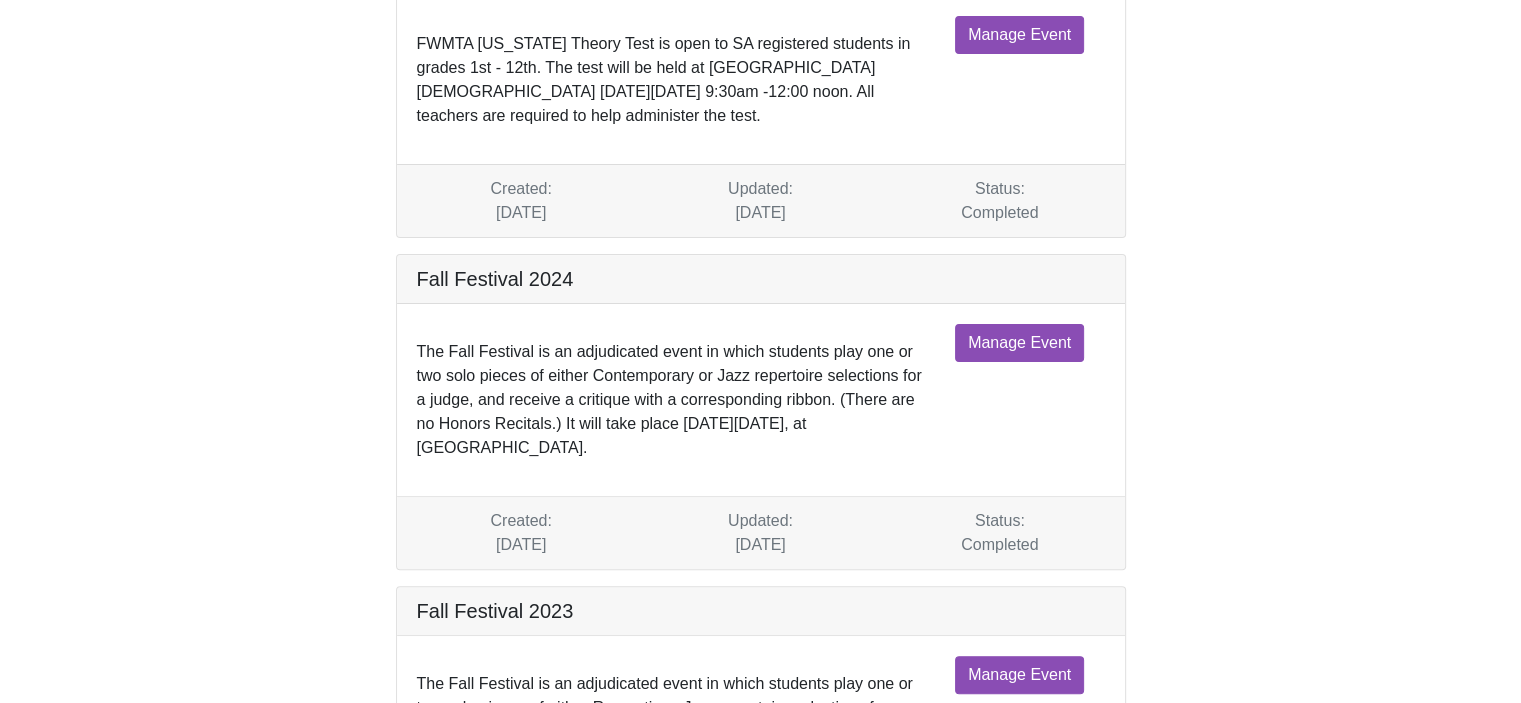 scroll, scrollTop: 500, scrollLeft: 0, axis: vertical 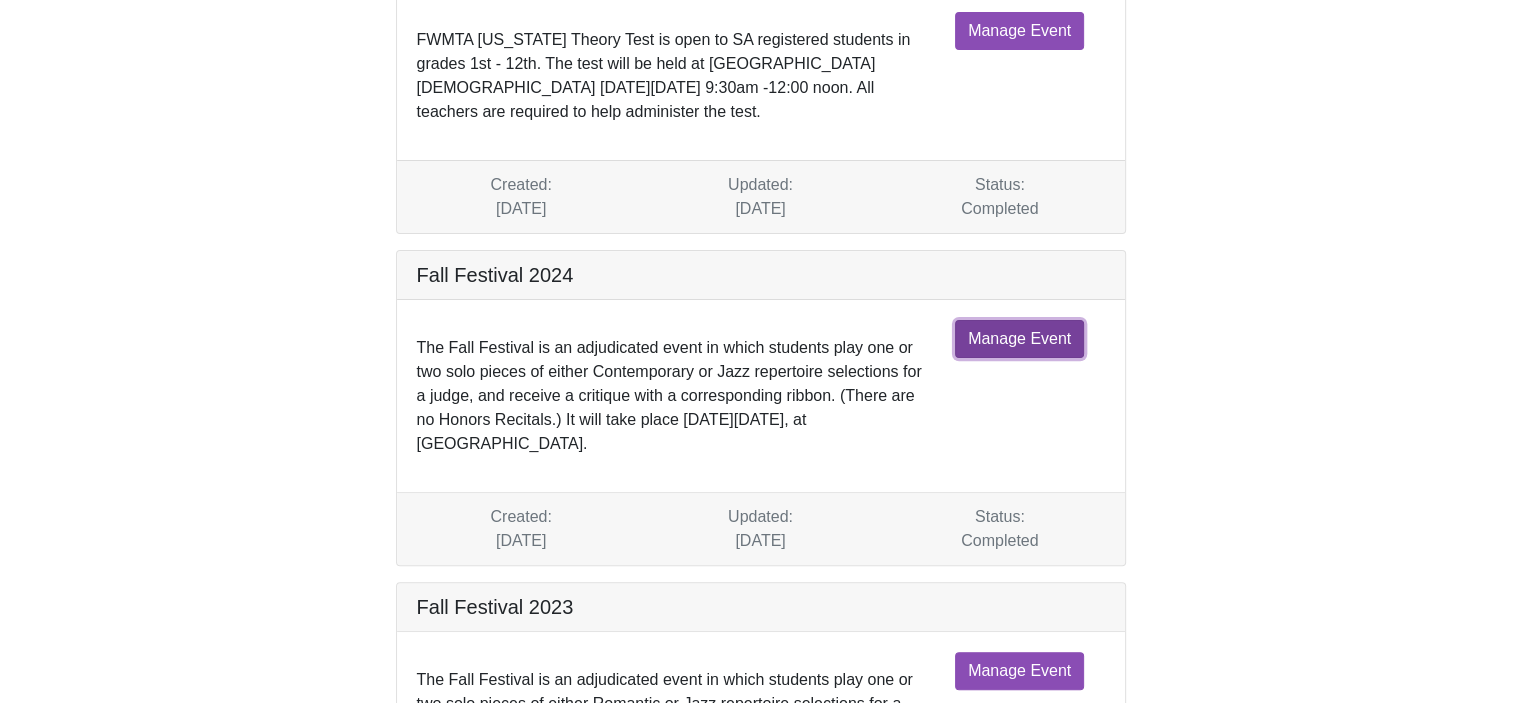 click on "Manage Event" at bounding box center [1019, 339] 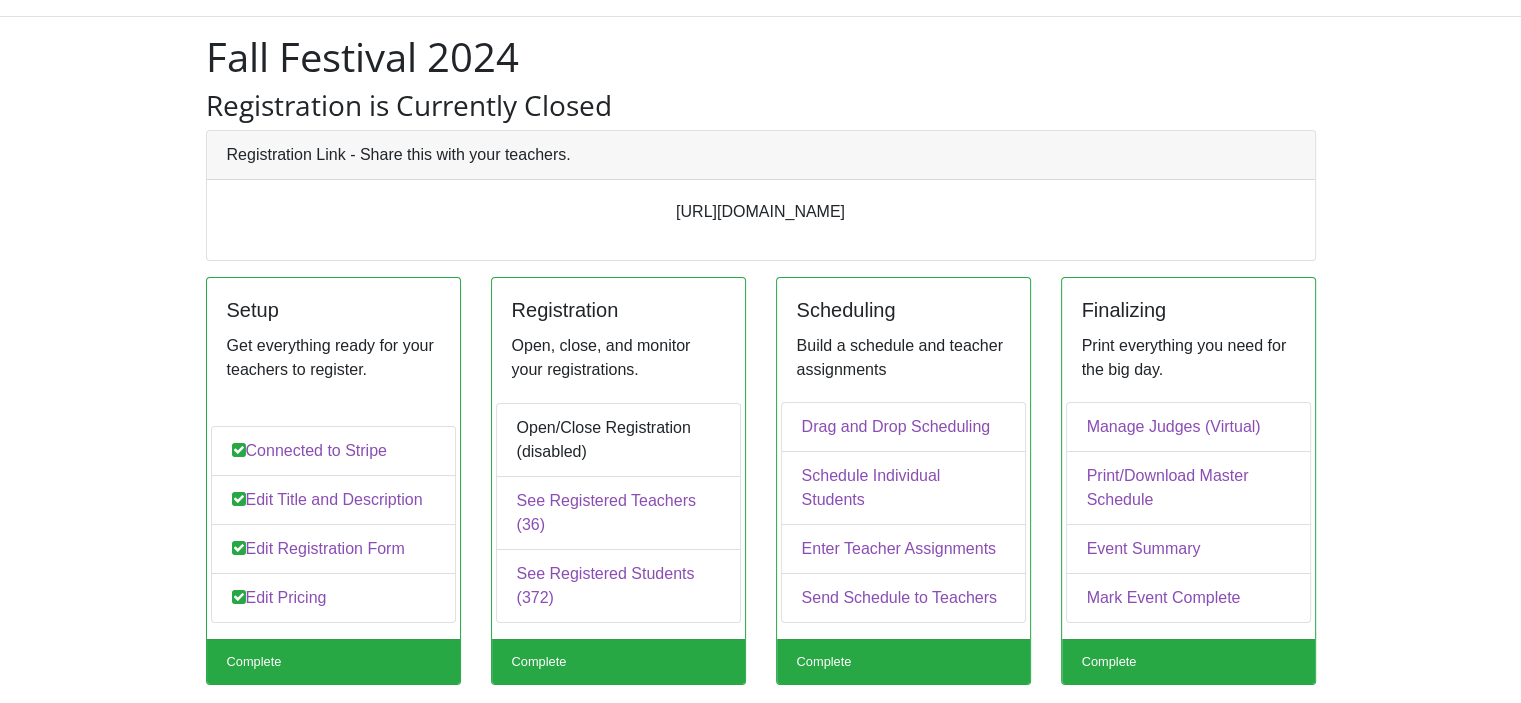 scroll, scrollTop: 0, scrollLeft: 0, axis: both 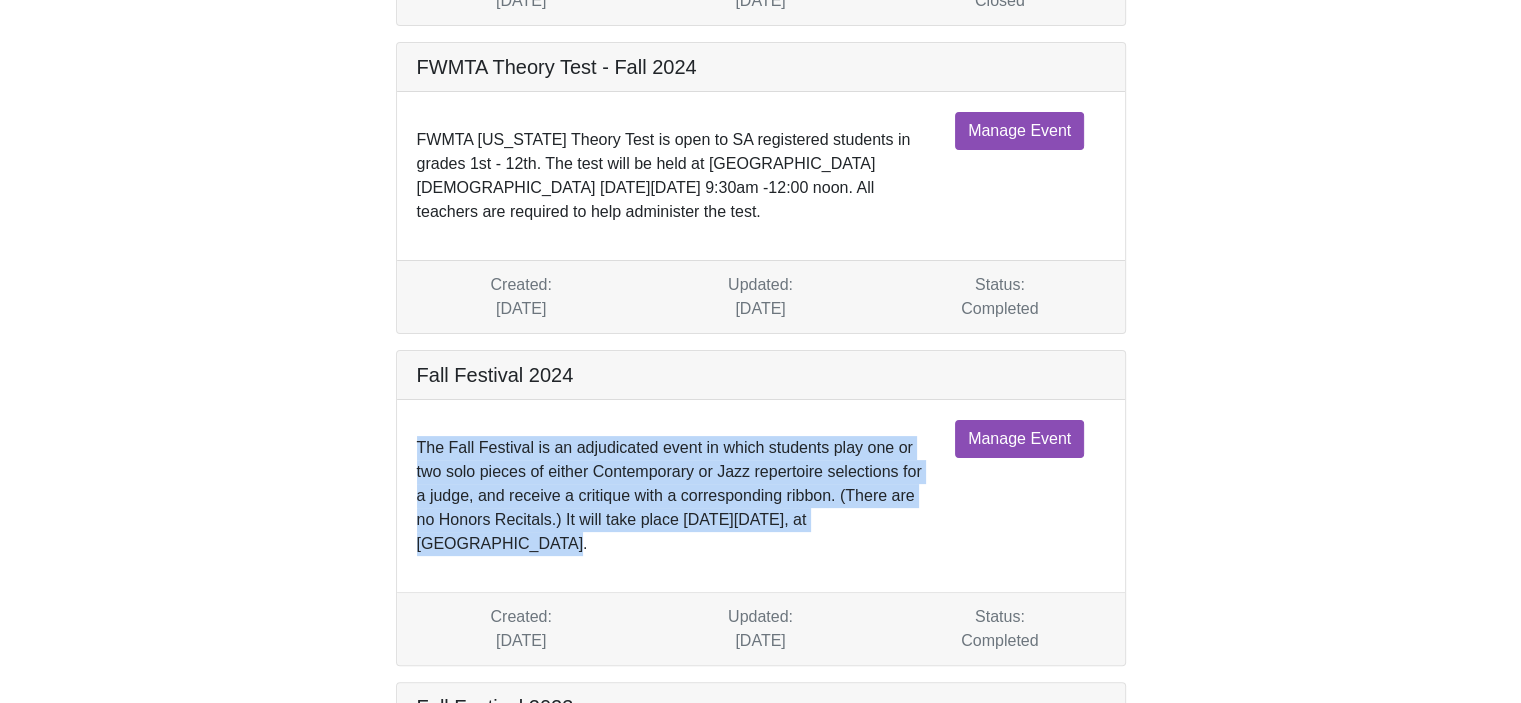 drag, startPoint x: 926, startPoint y: 522, endPoint x: 381, endPoint y: 452, distance: 549.47705 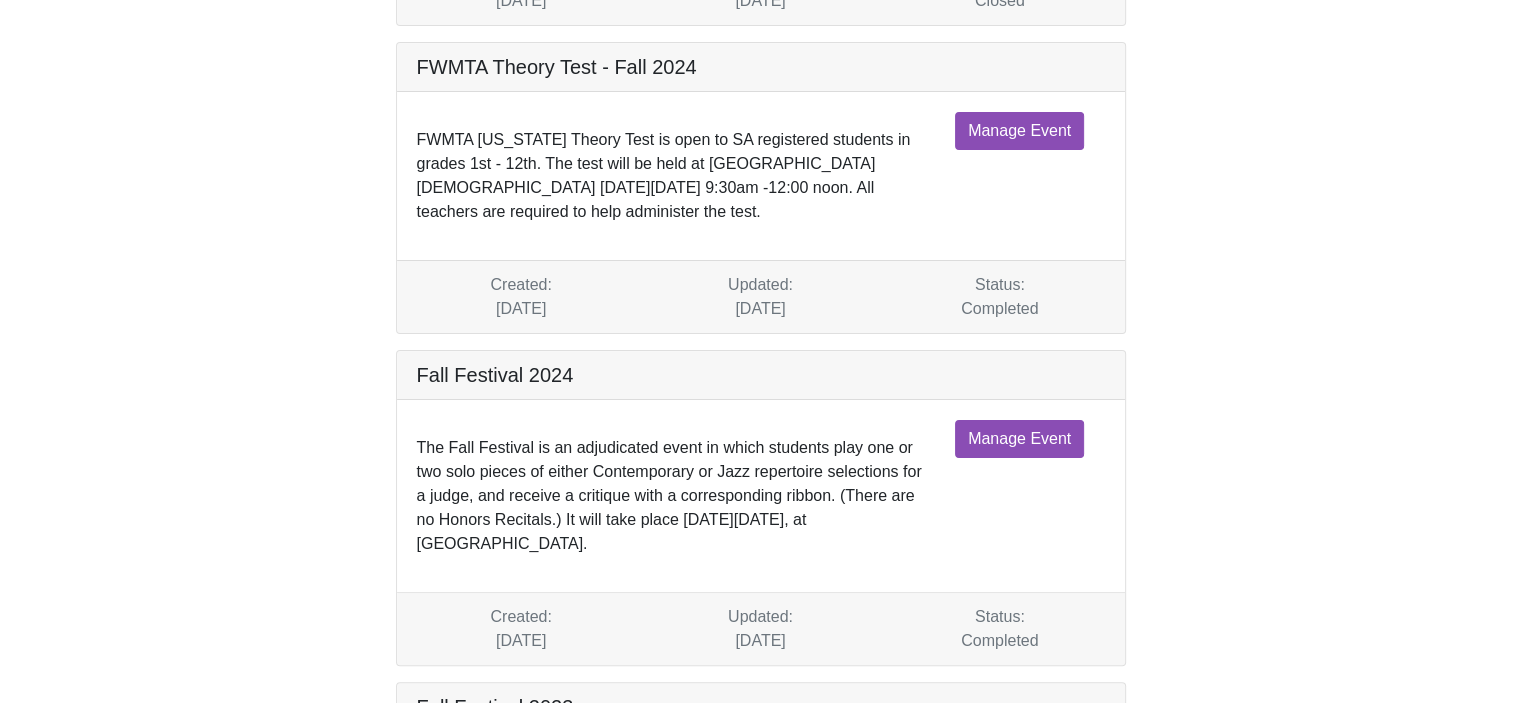 drag, startPoint x: 424, startPoint y: 438, endPoint x: 992, endPoint y: 527, distance: 574.9304 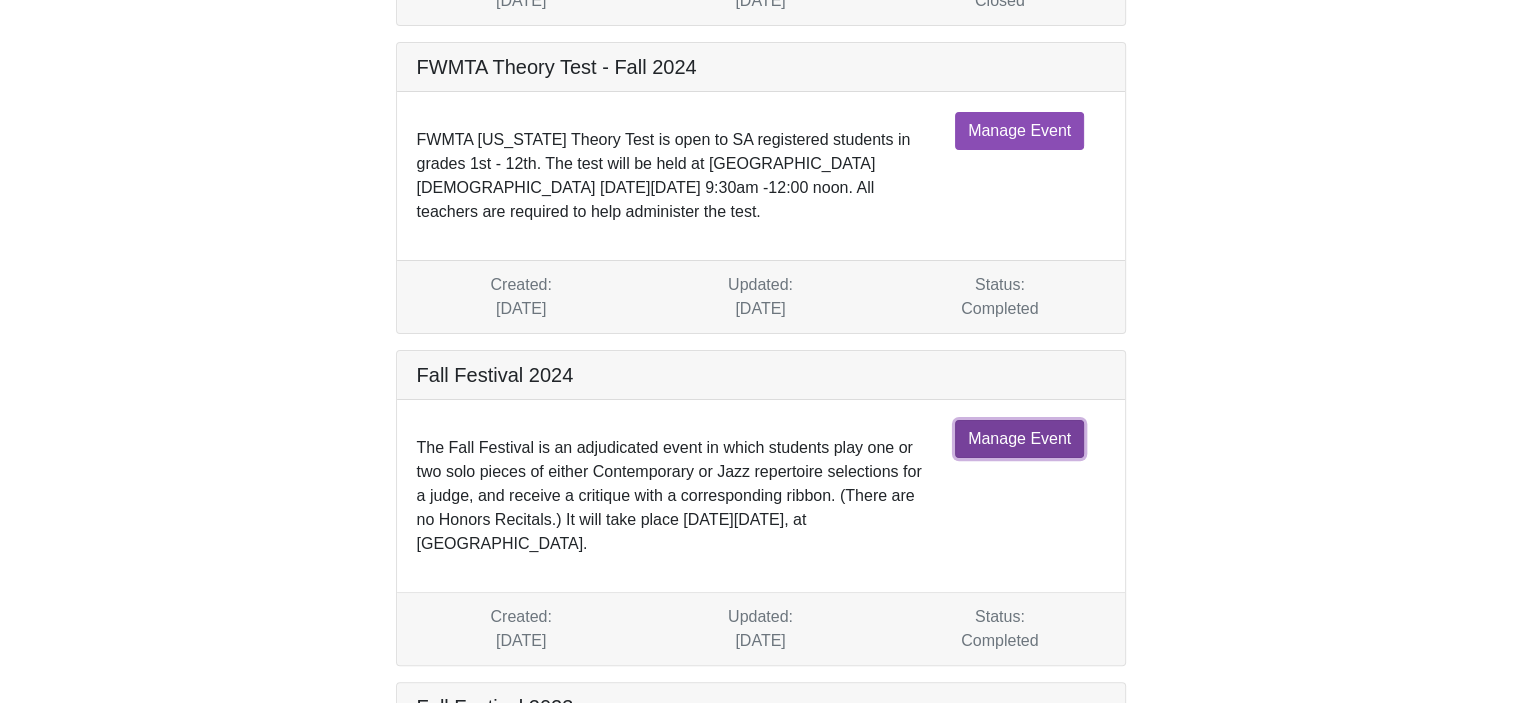 click on "Manage Event" at bounding box center [1019, 439] 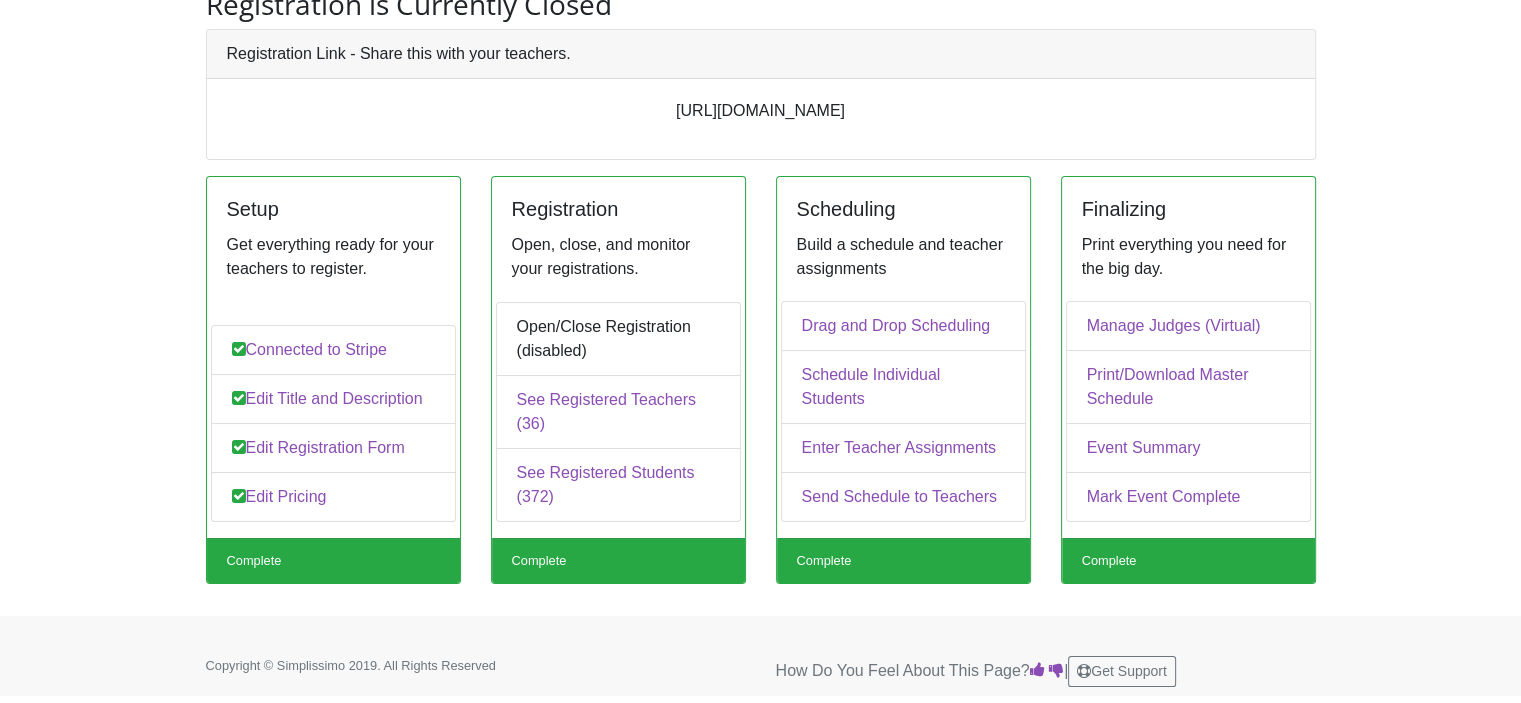 scroll, scrollTop: 0, scrollLeft: 0, axis: both 